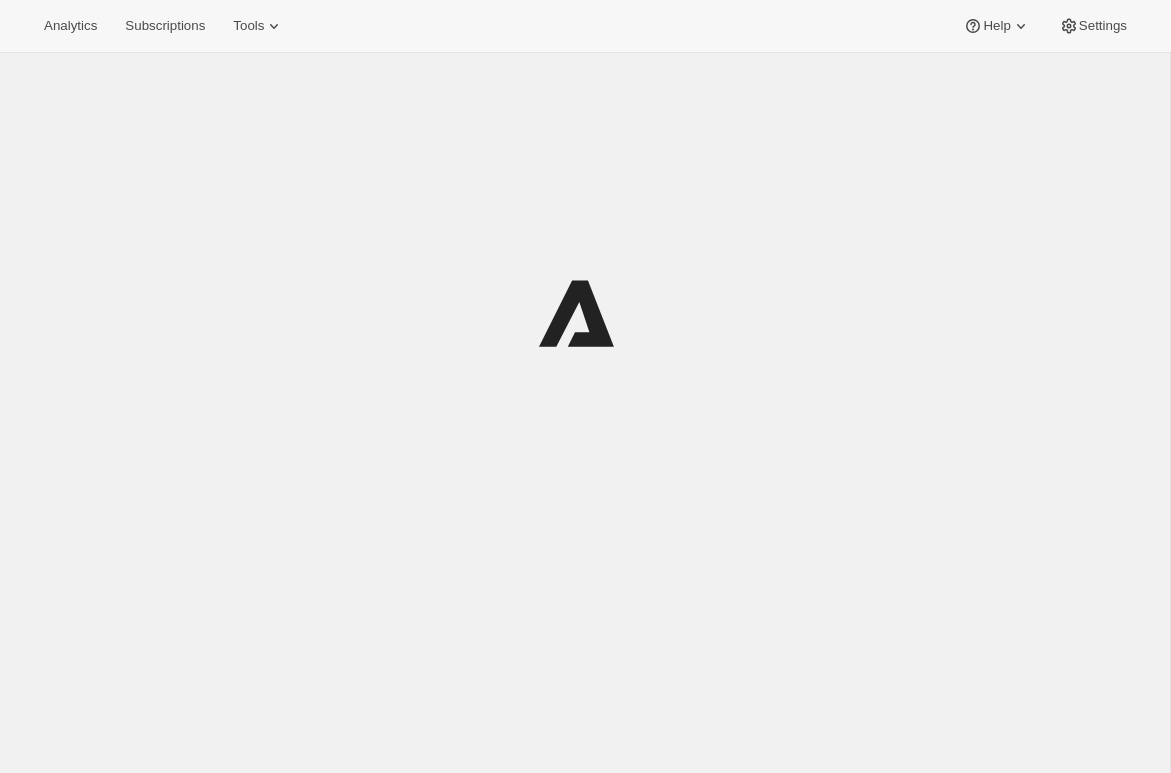 scroll, scrollTop: 0, scrollLeft: 0, axis: both 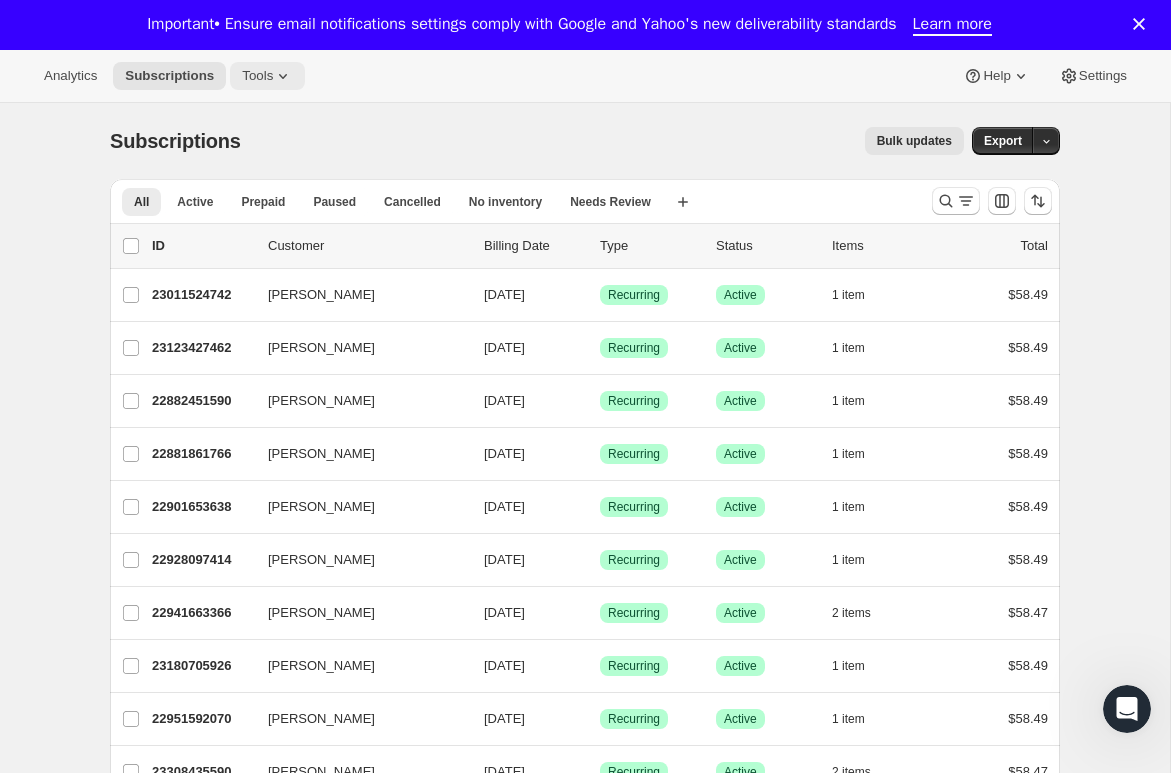 click on "Tools" at bounding box center [267, 76] 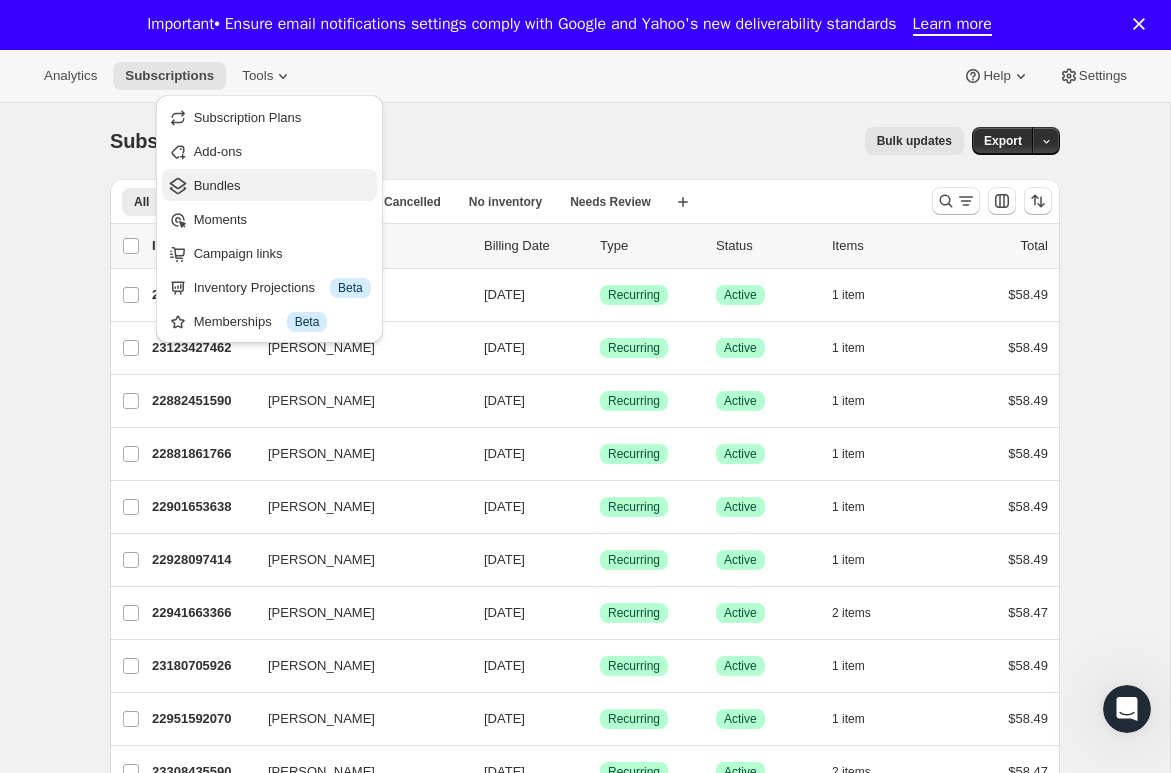 click on "Bundles" at bounding box center (217, 185) 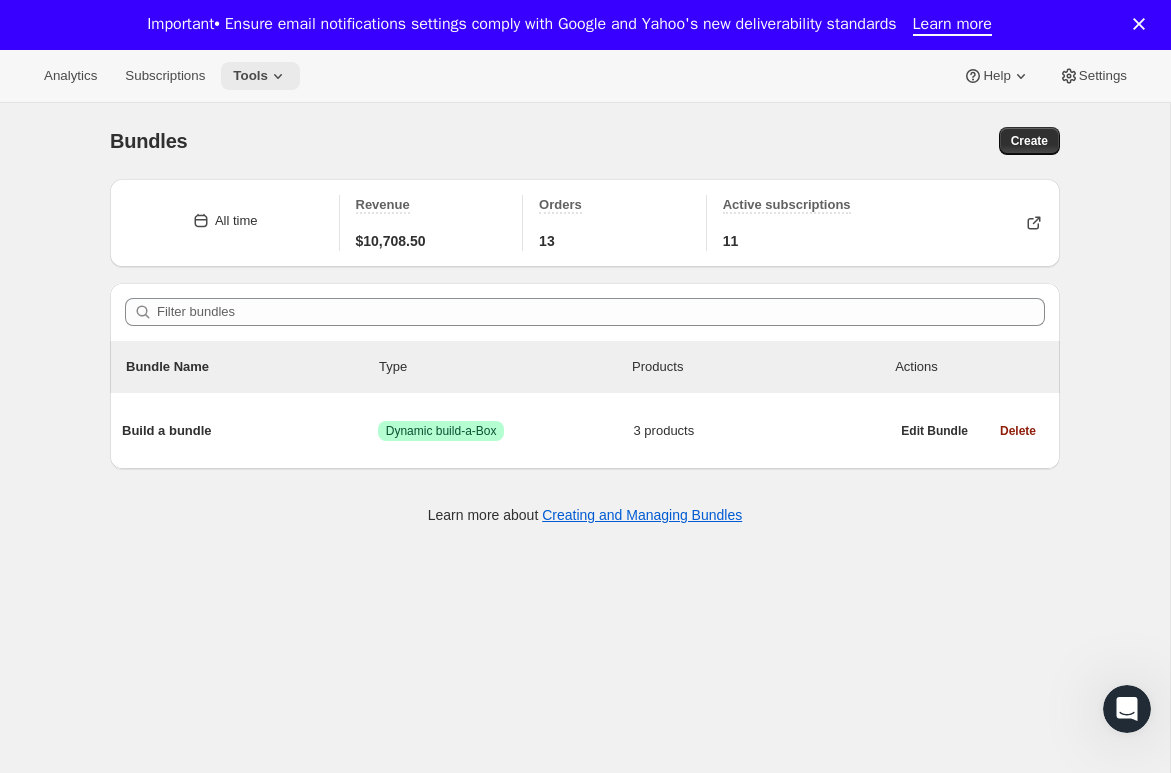 click on "Tools" at bounding box center (250, 76) 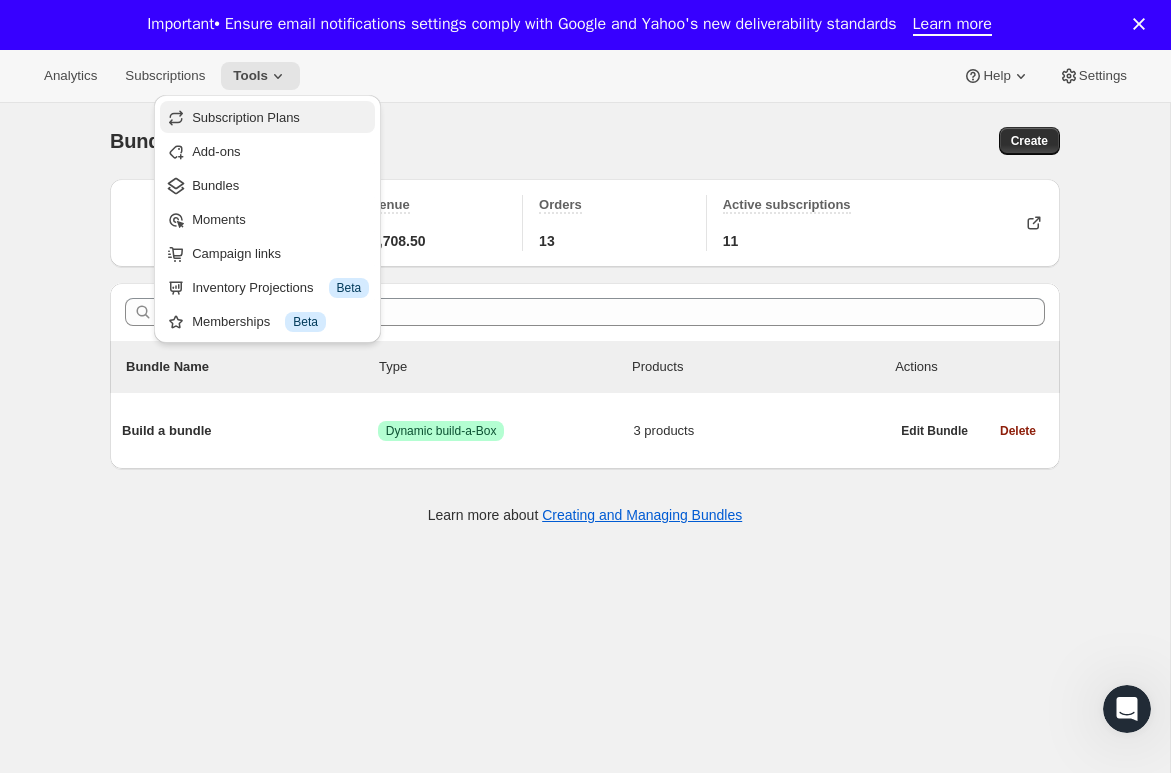 click on "Subscription Plans" at bounding box center (267, 117) 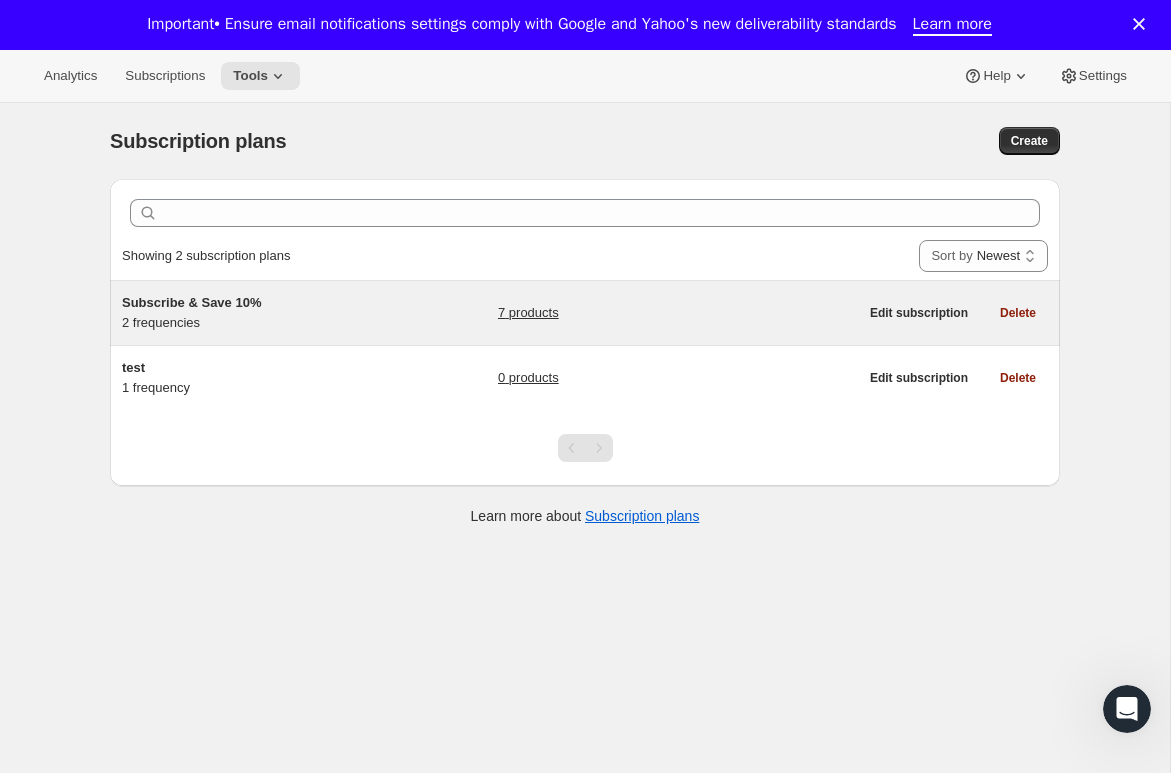 click on "7   products" at bounding box center [678, 313] 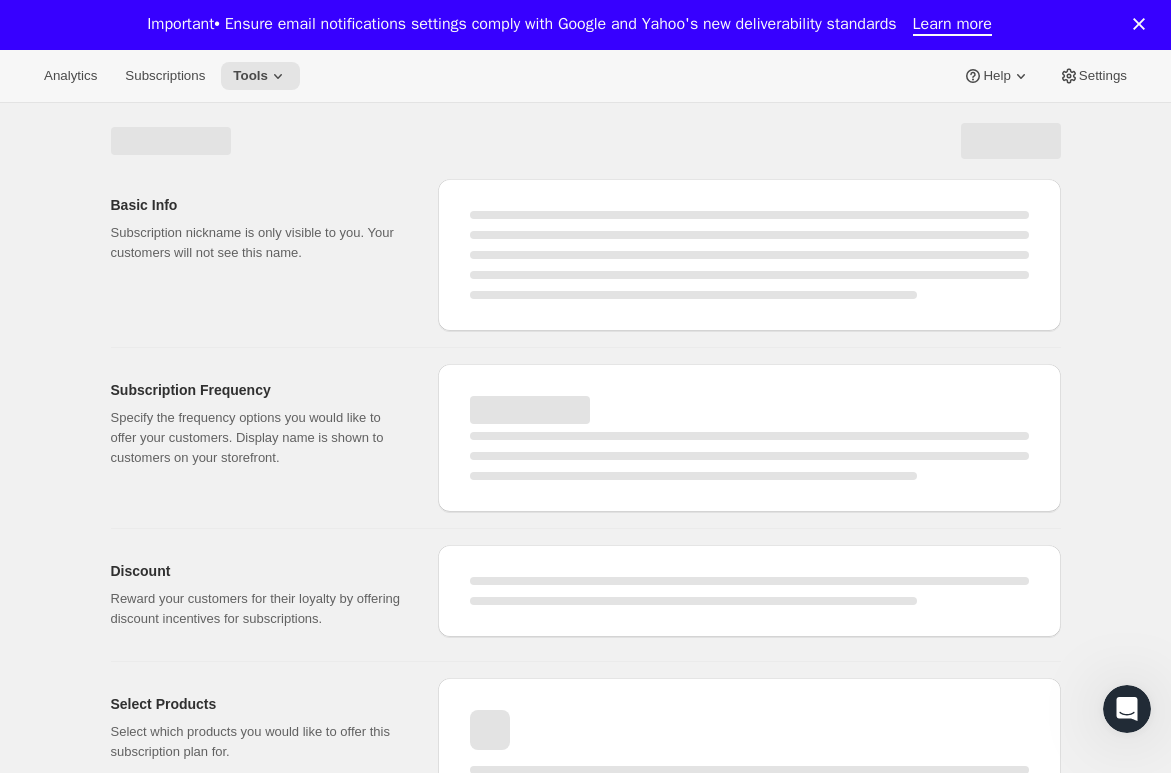select on "WEEK" 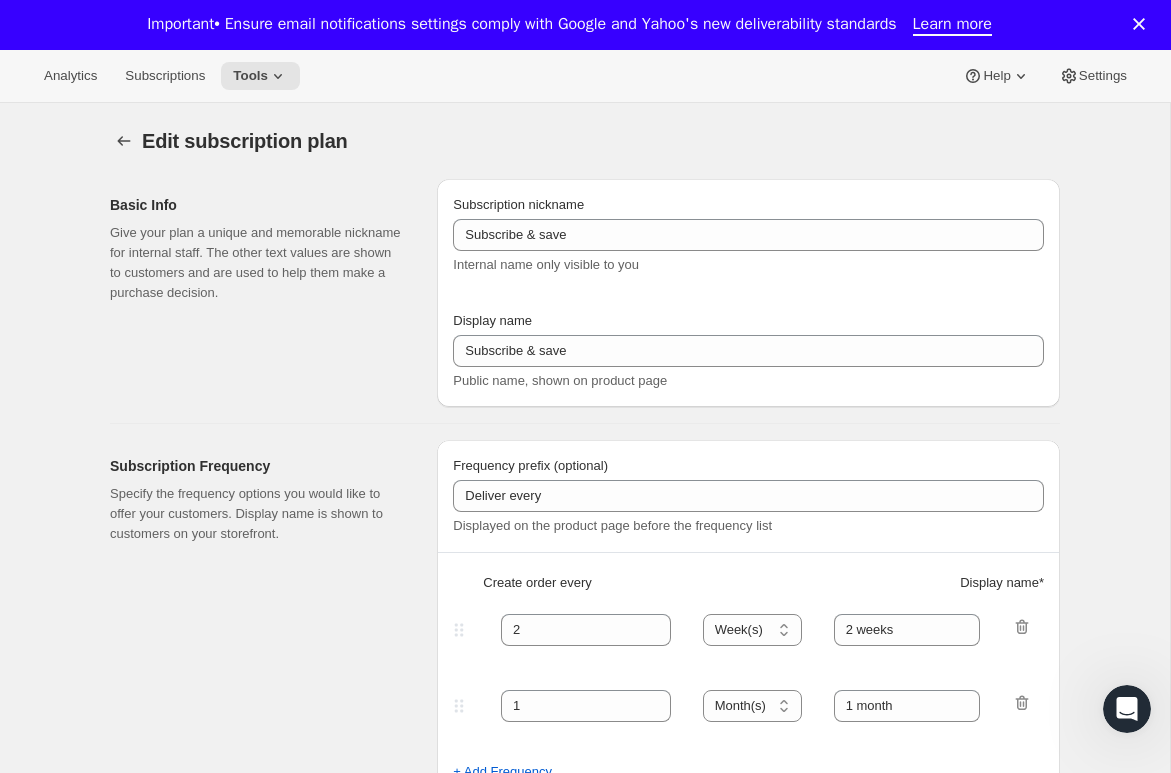 type on "Subscribe & Save 10%" 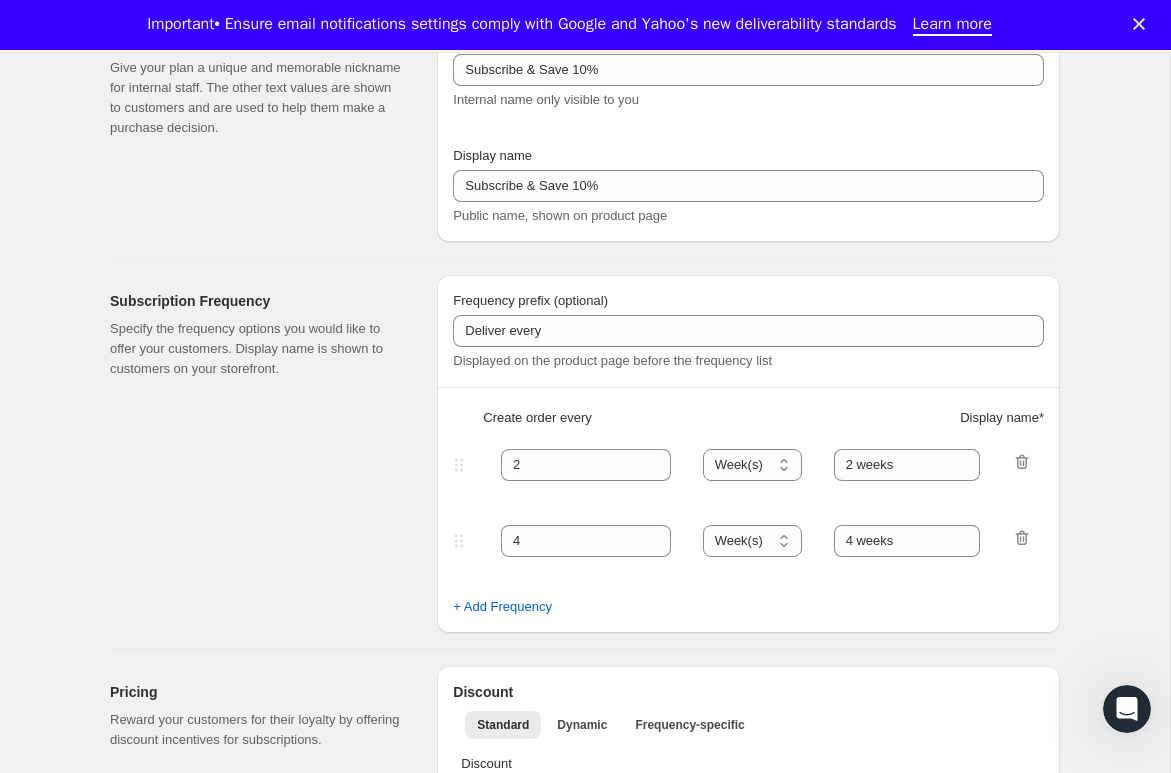 scroll, scrollTop: 0, scrollLeft: 0, axis: both 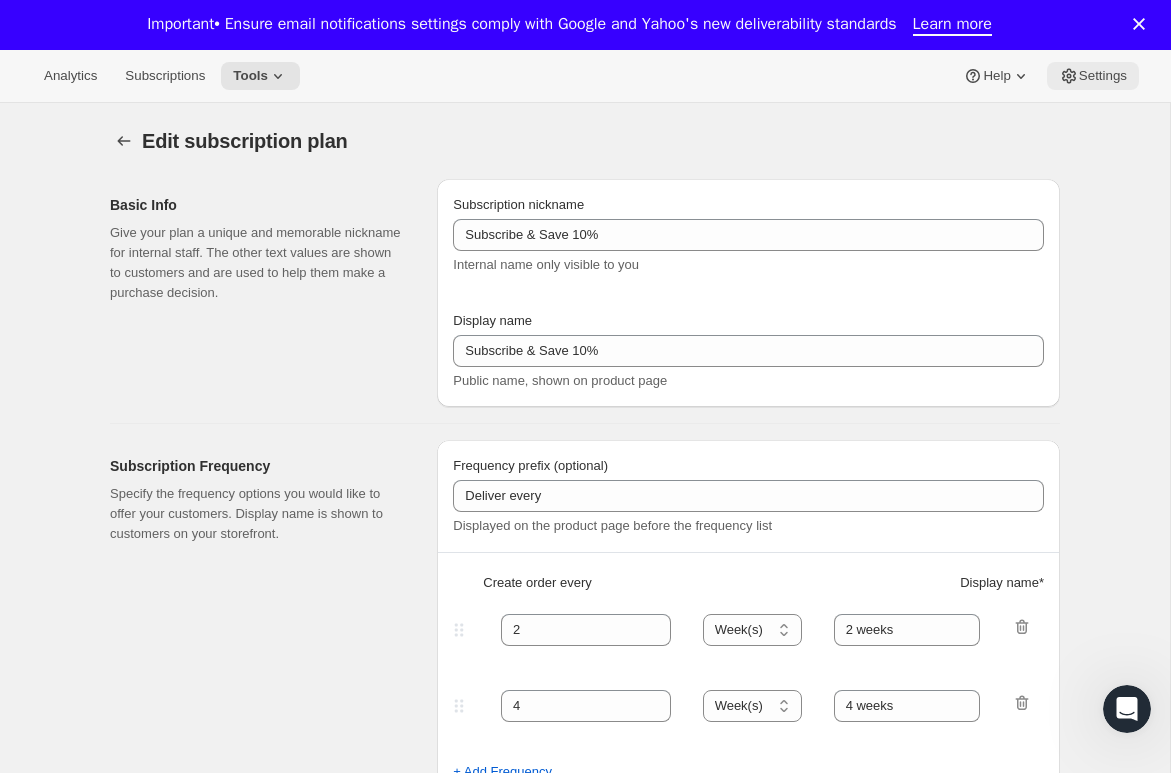 click on "Settings" at bounding box center (1093, 76) 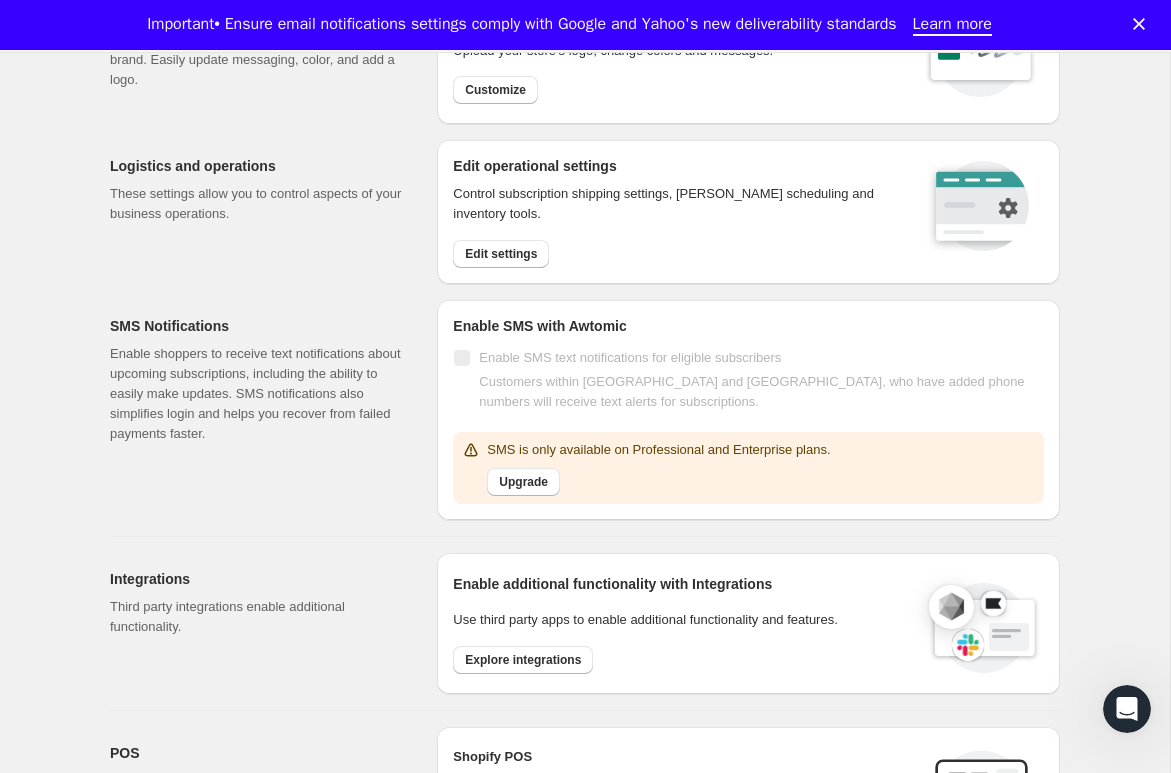 scroll, scrollTop: 0, scrollLeft: 0, axis: both 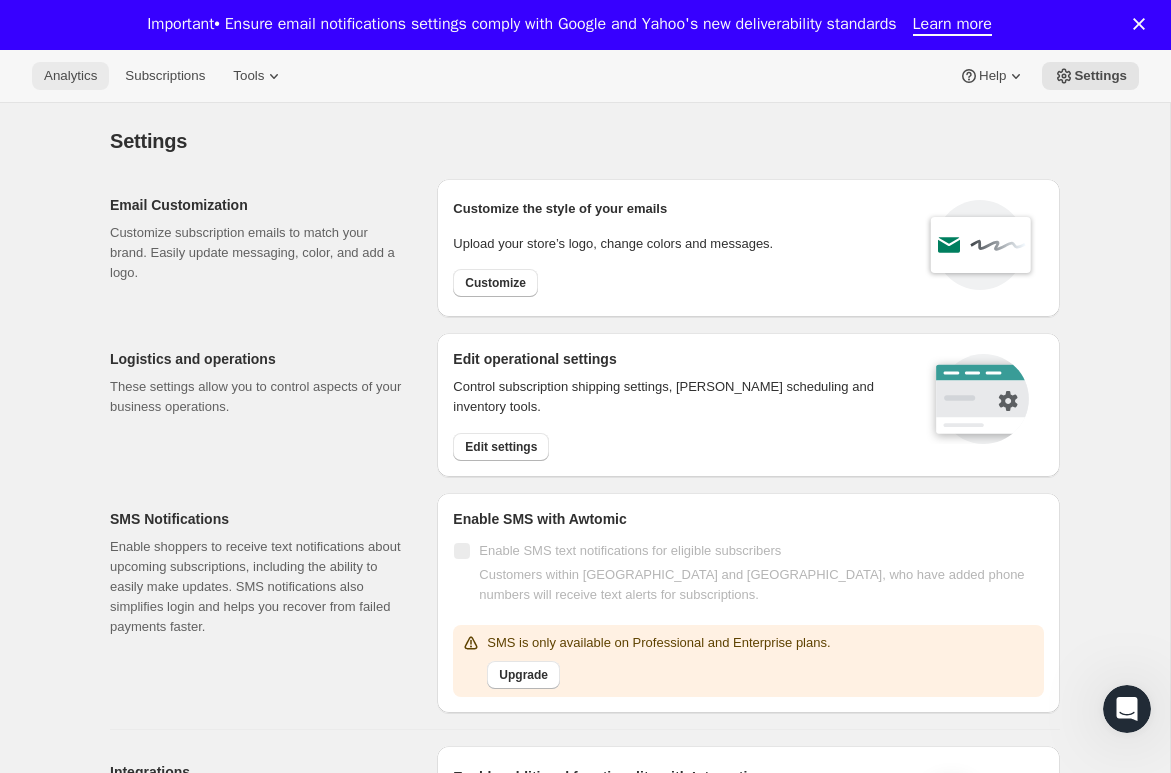click on "Analytics" at bounding box center [70, 76] 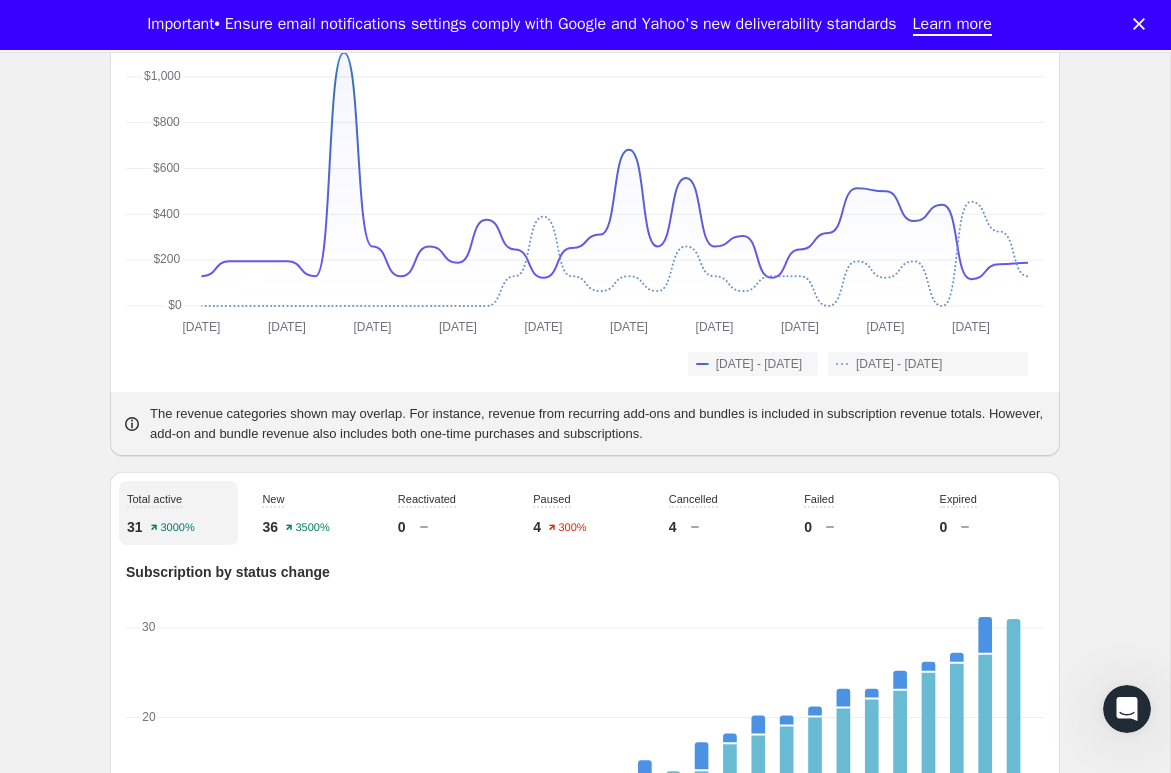 scroll, scrollTop: 0, scrollLeft: 0, axis: both 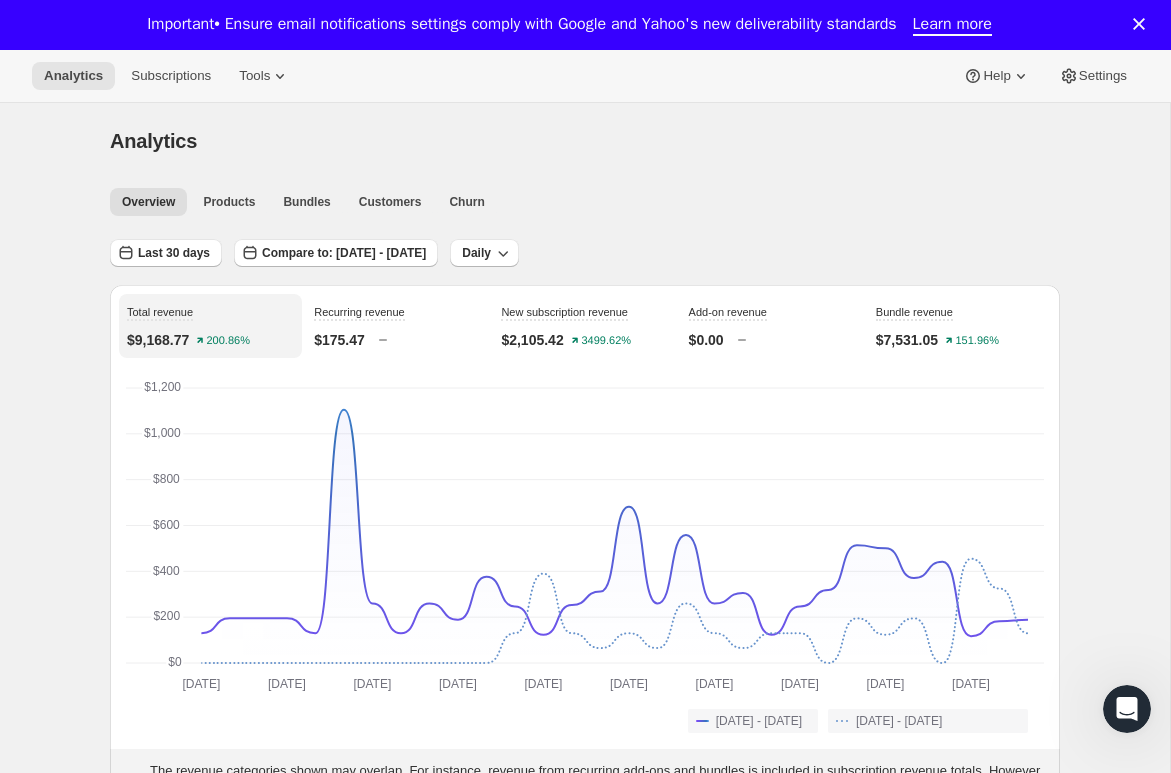 click at bounding box center [1143, 24] 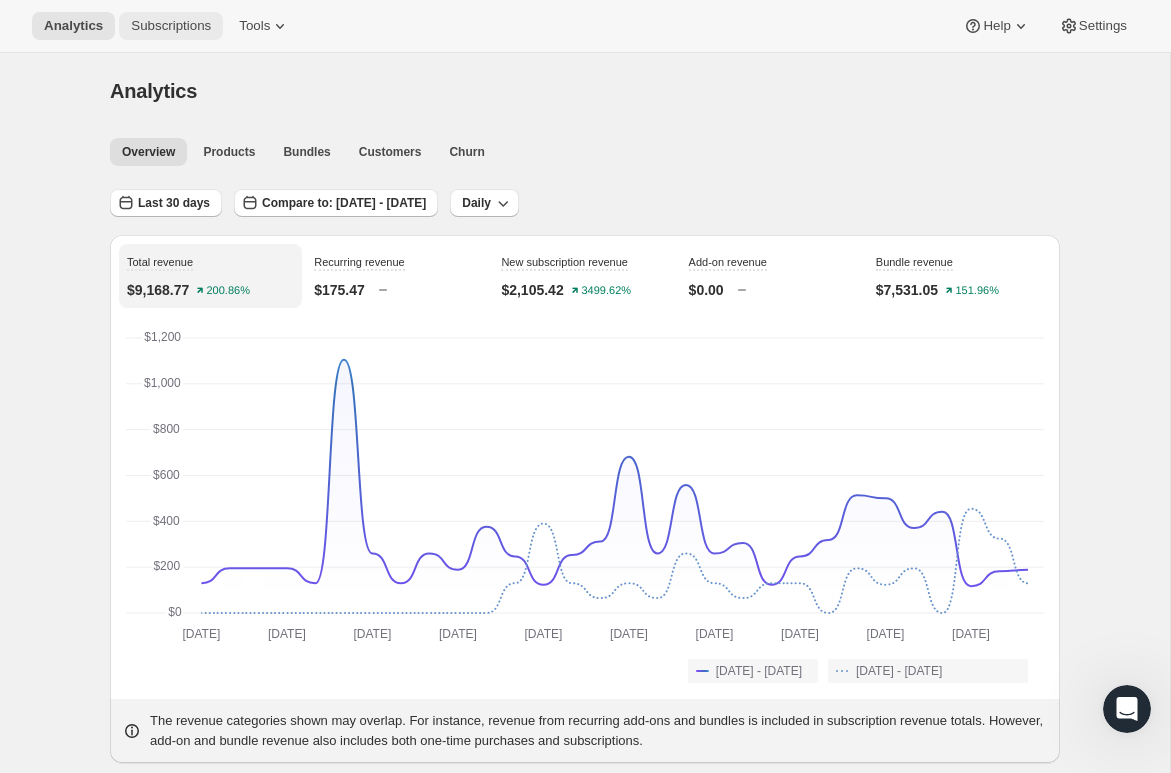 click on "Subscriptions" at bounding box center [171, 26] 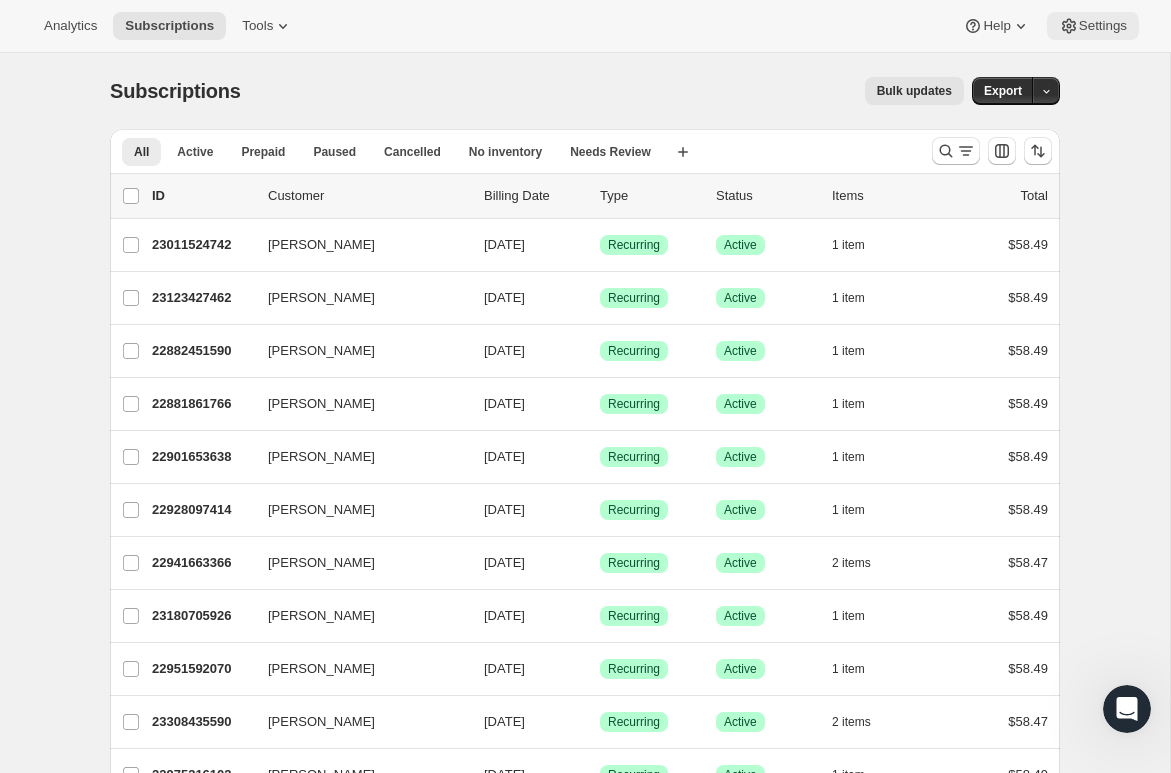 click on "Settings" at bounding box center [1103, 26] 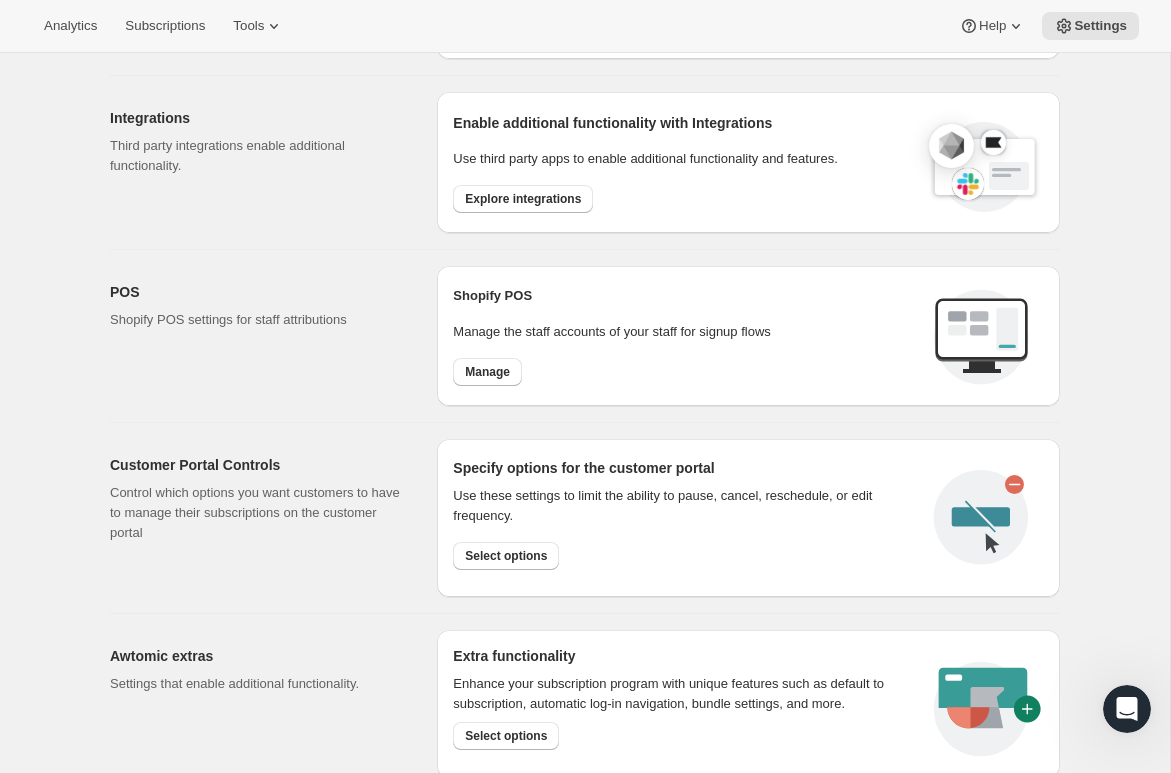 scroll, scrollTop: 766, scrollLeft: 0, axis: vertical 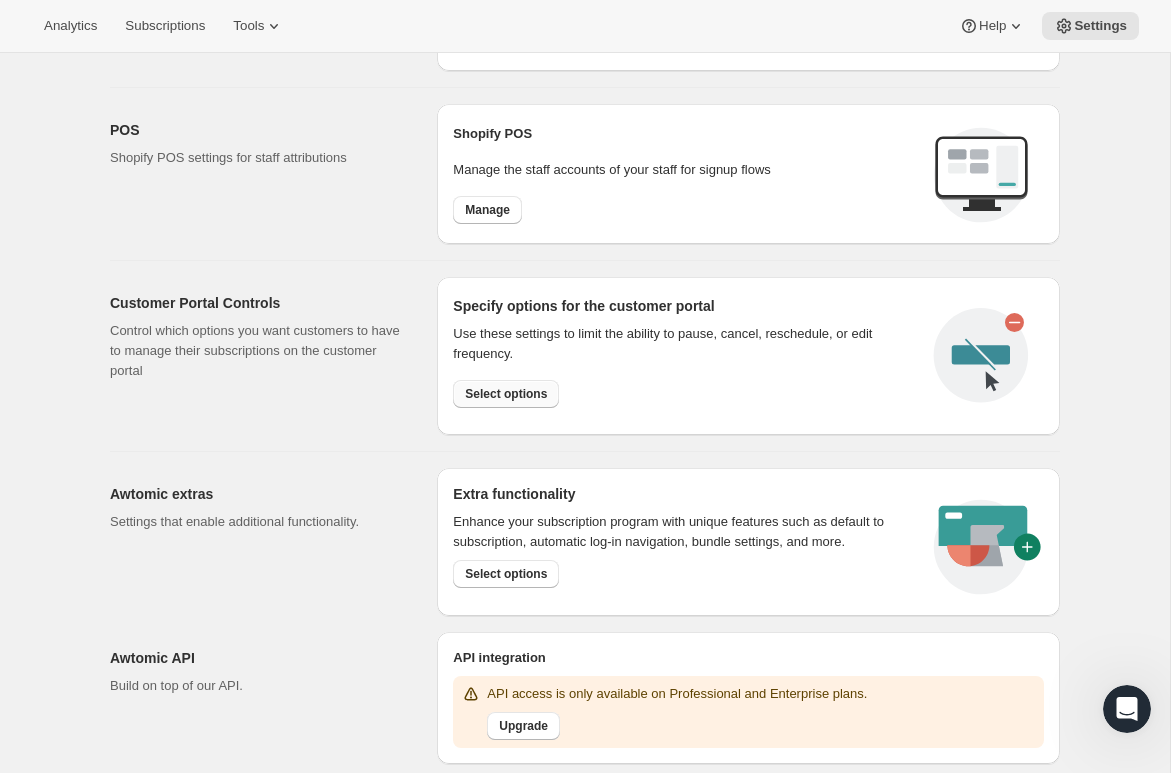 click on "Select options" at bounding box center [506, 394] 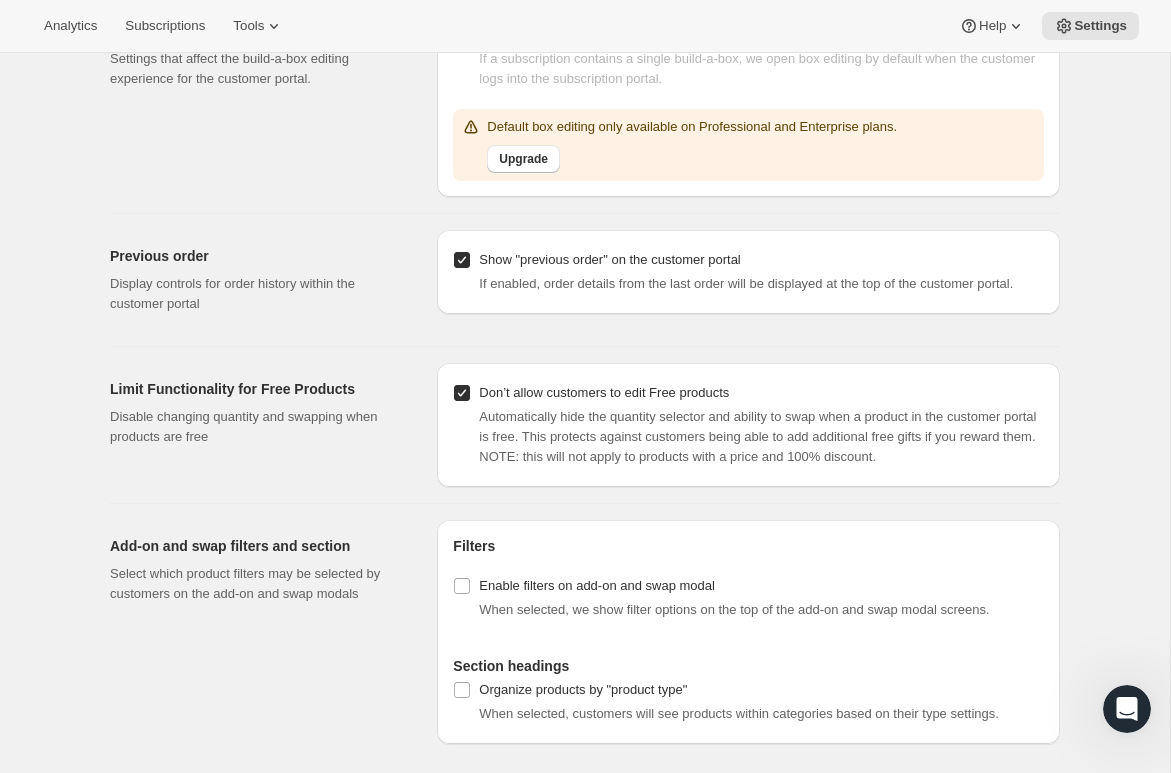 scroll, scrollTop: 2069, scrollLeft: 0, axis: vertical 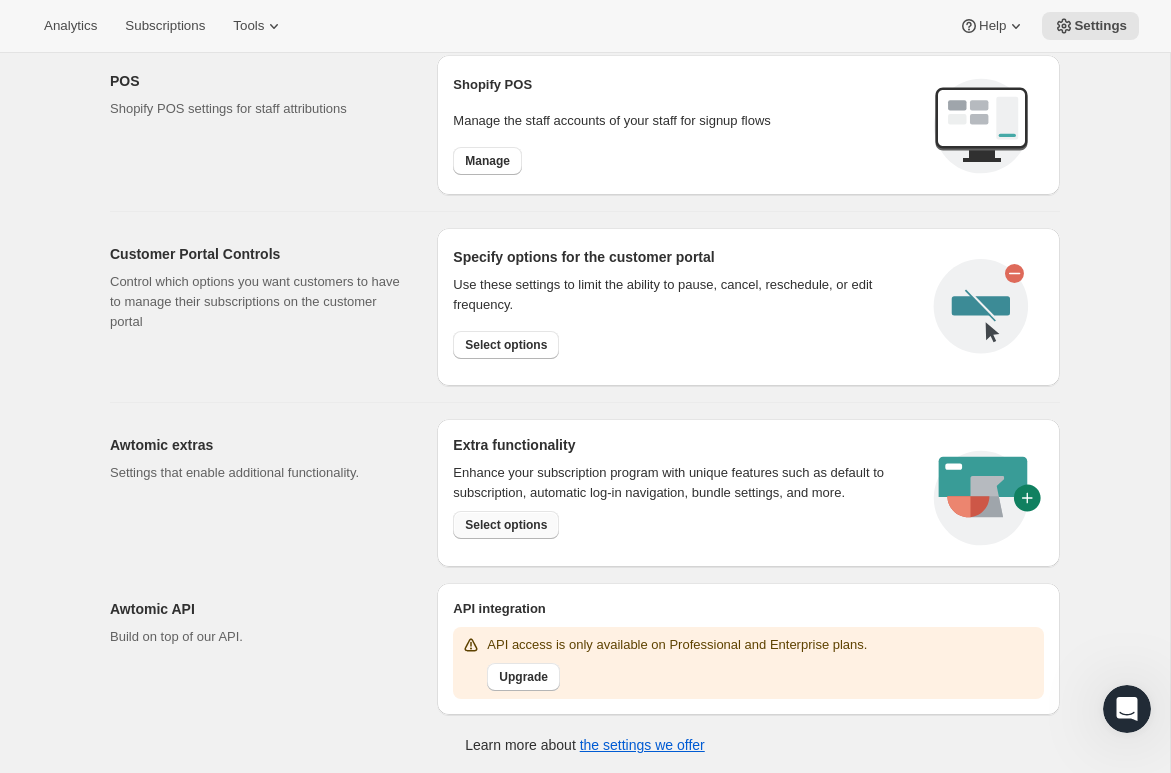click on "Select options" at bounding box center [506, 525] 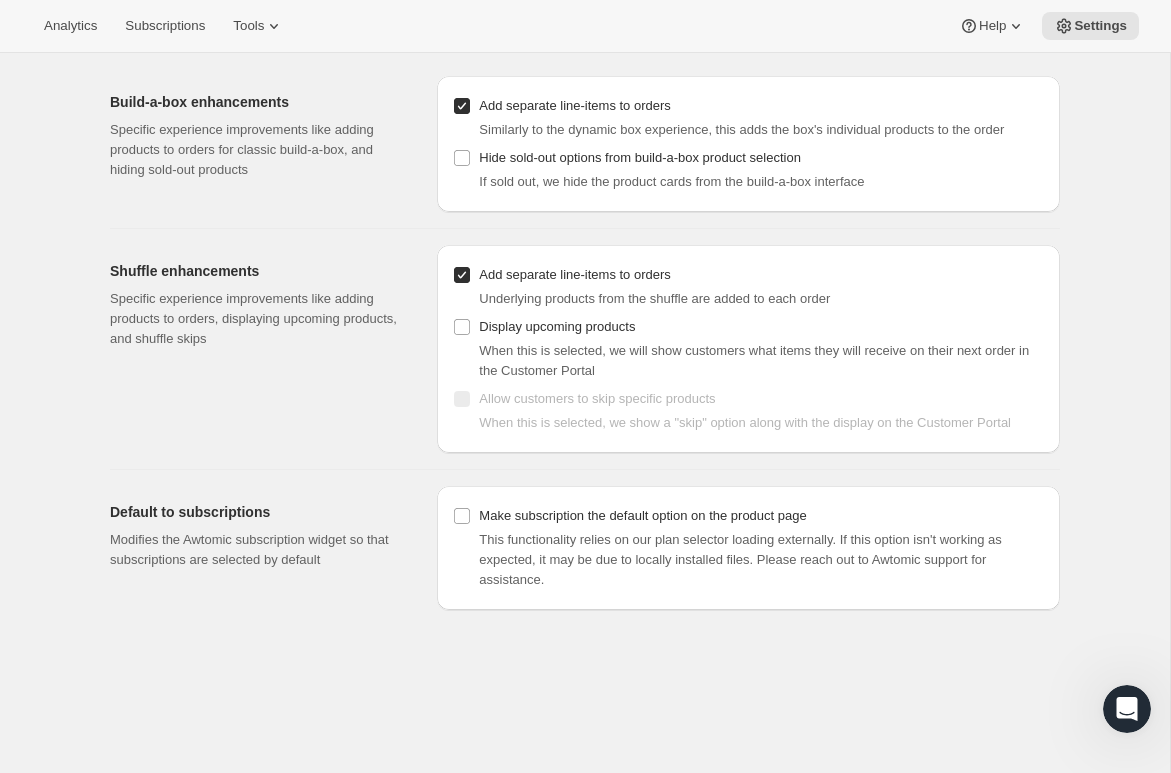 scroll, scrollTop: 0, scrollLeft: 0, axis: both 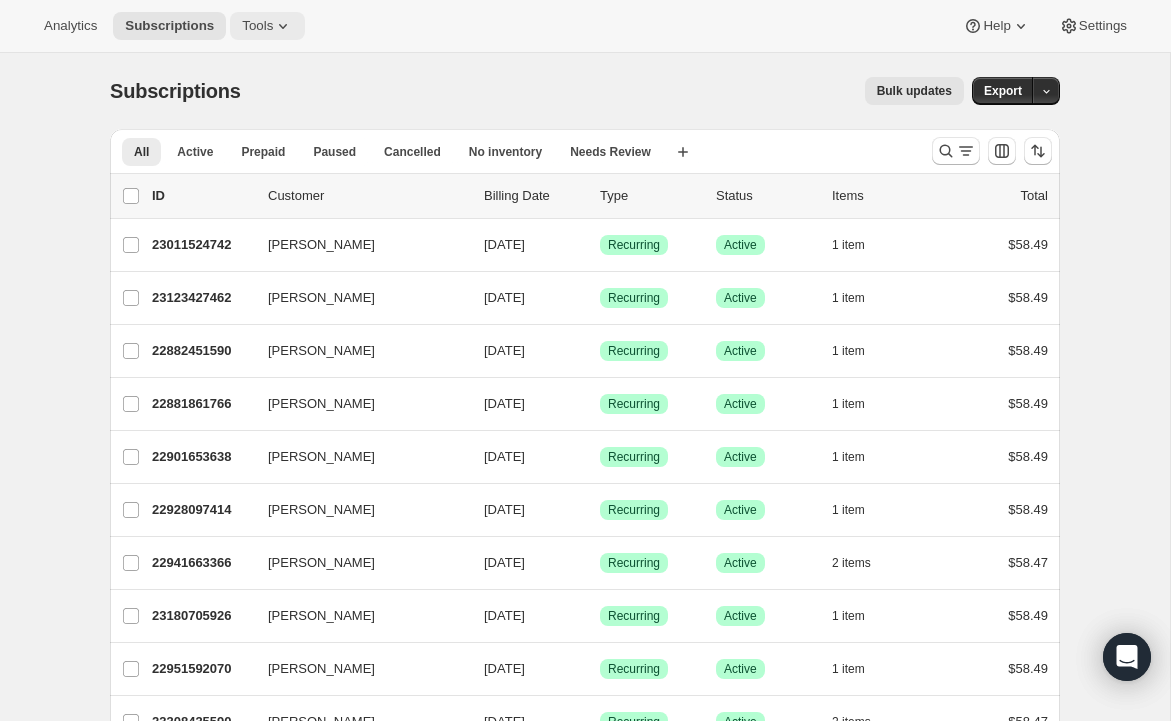 click on "Tools" at bounding box center (257, 26) 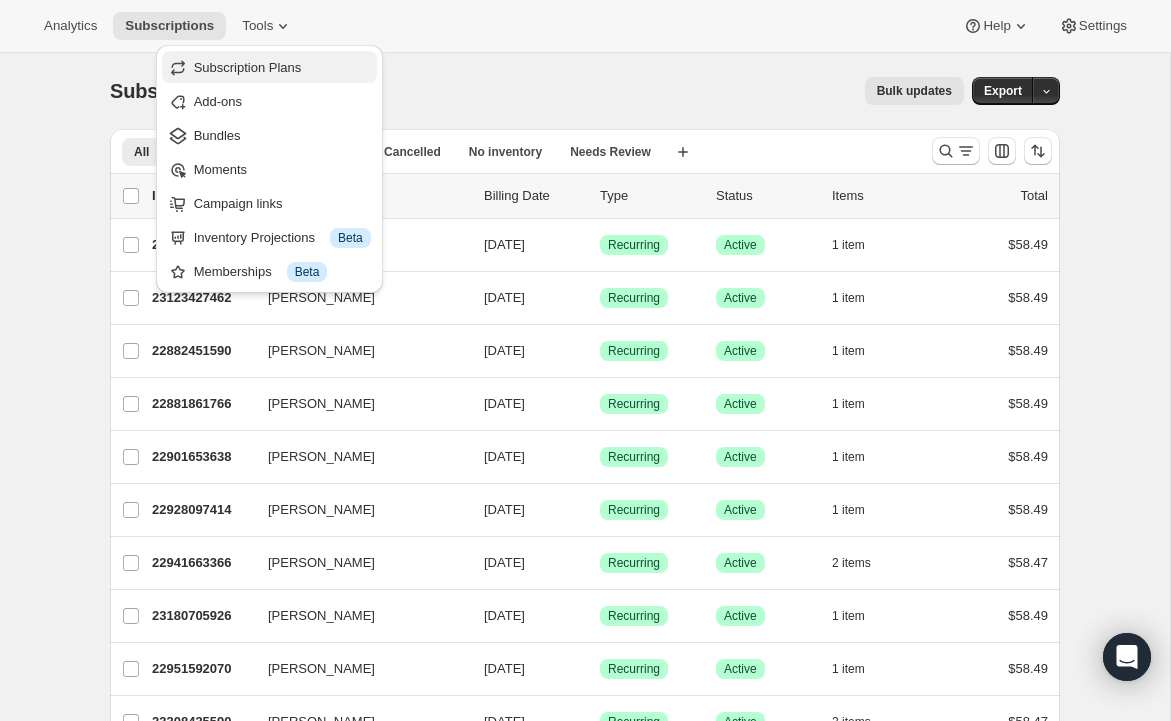 click on "Subscription Plans" at bounding box center (248, 67) 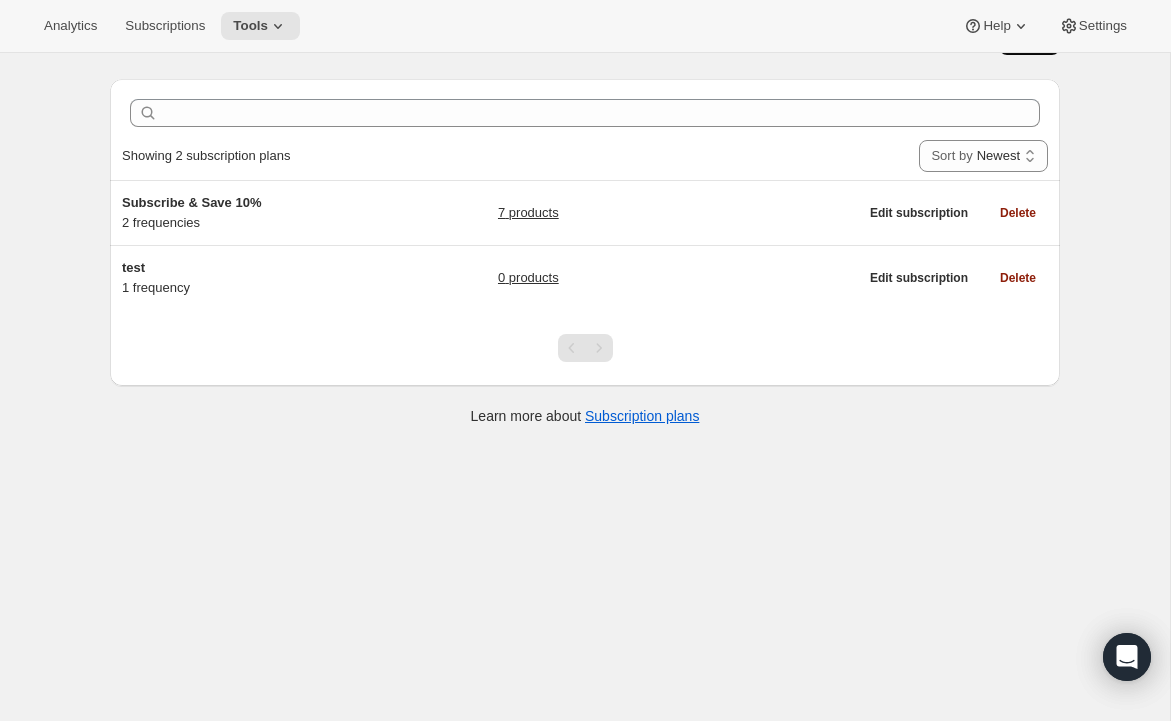 scroll, scrollTop: 0, scrollLeft: 0, axis: both 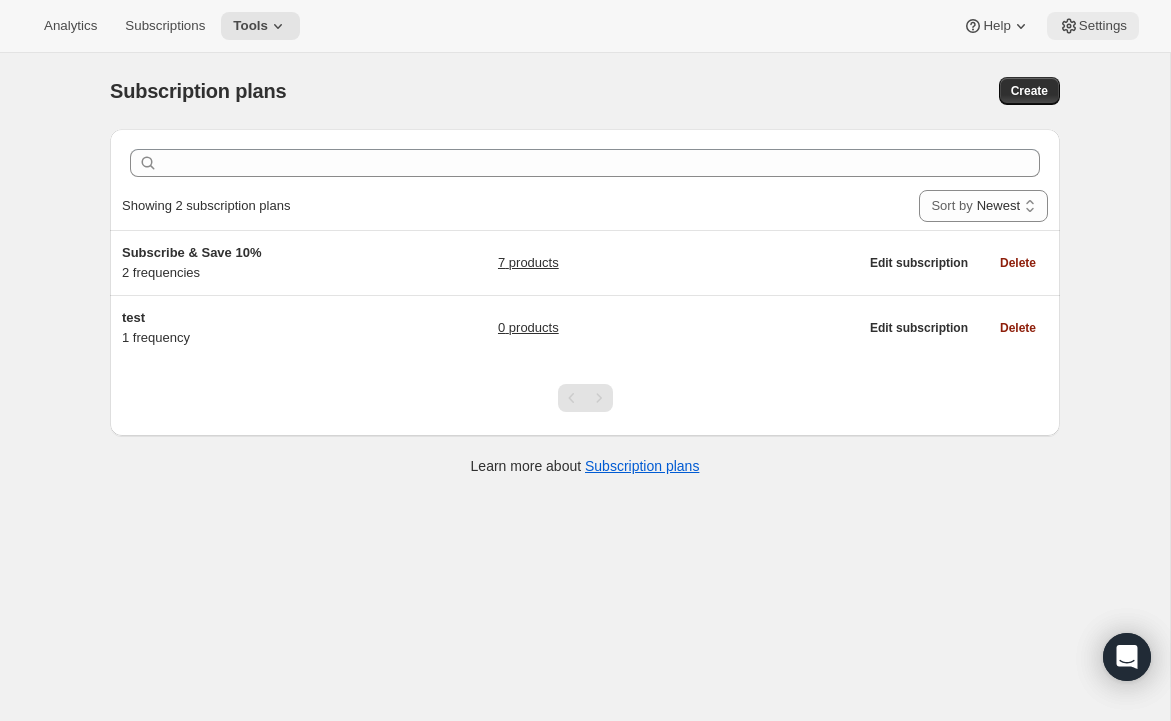 click on "Settings" at bounding box center (1103, 26) 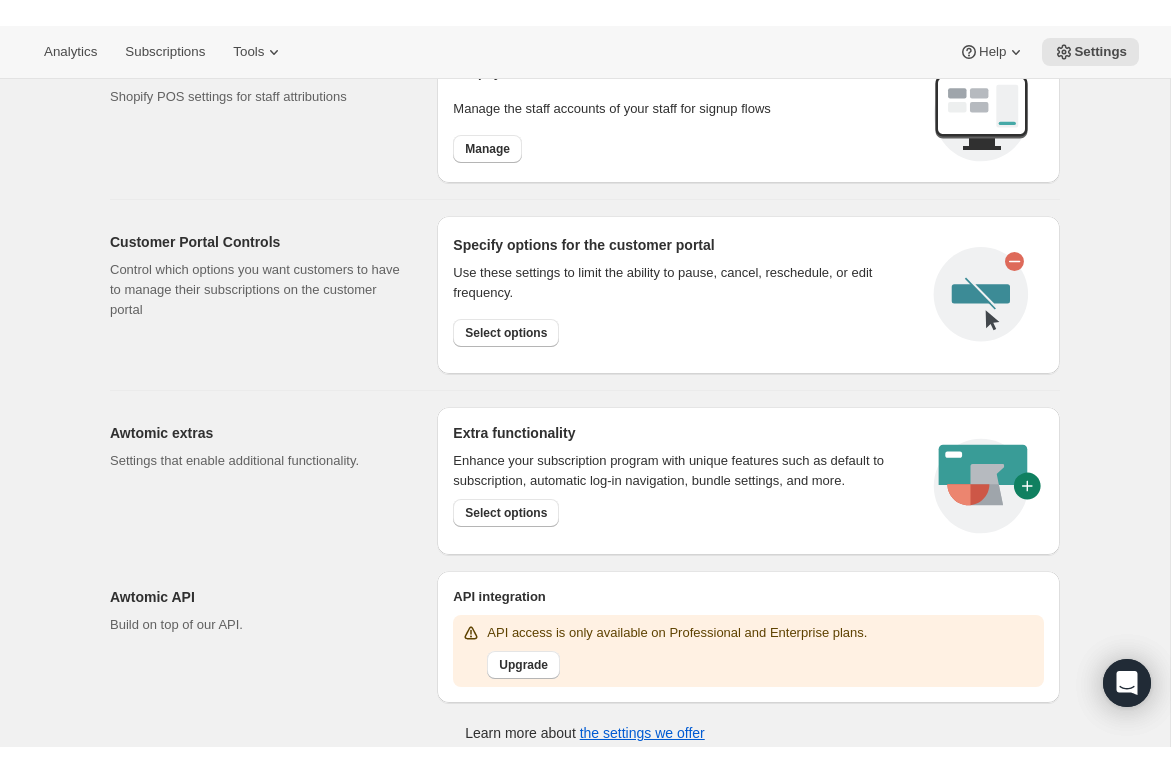 scroll, scrollTop: 815, scrollLeft: 0, axis: vertical 